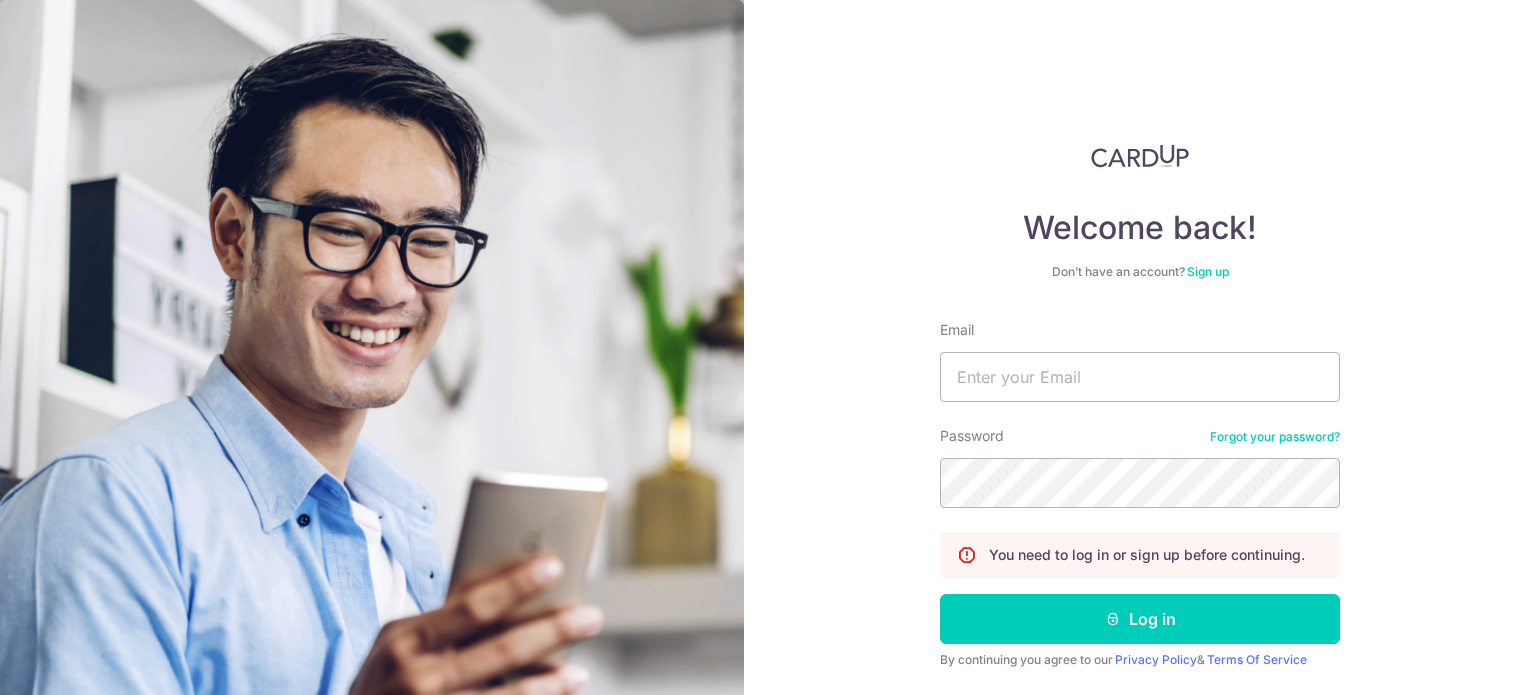 scroll, scrollTop: 0, scrollLeft: 0, axis: both 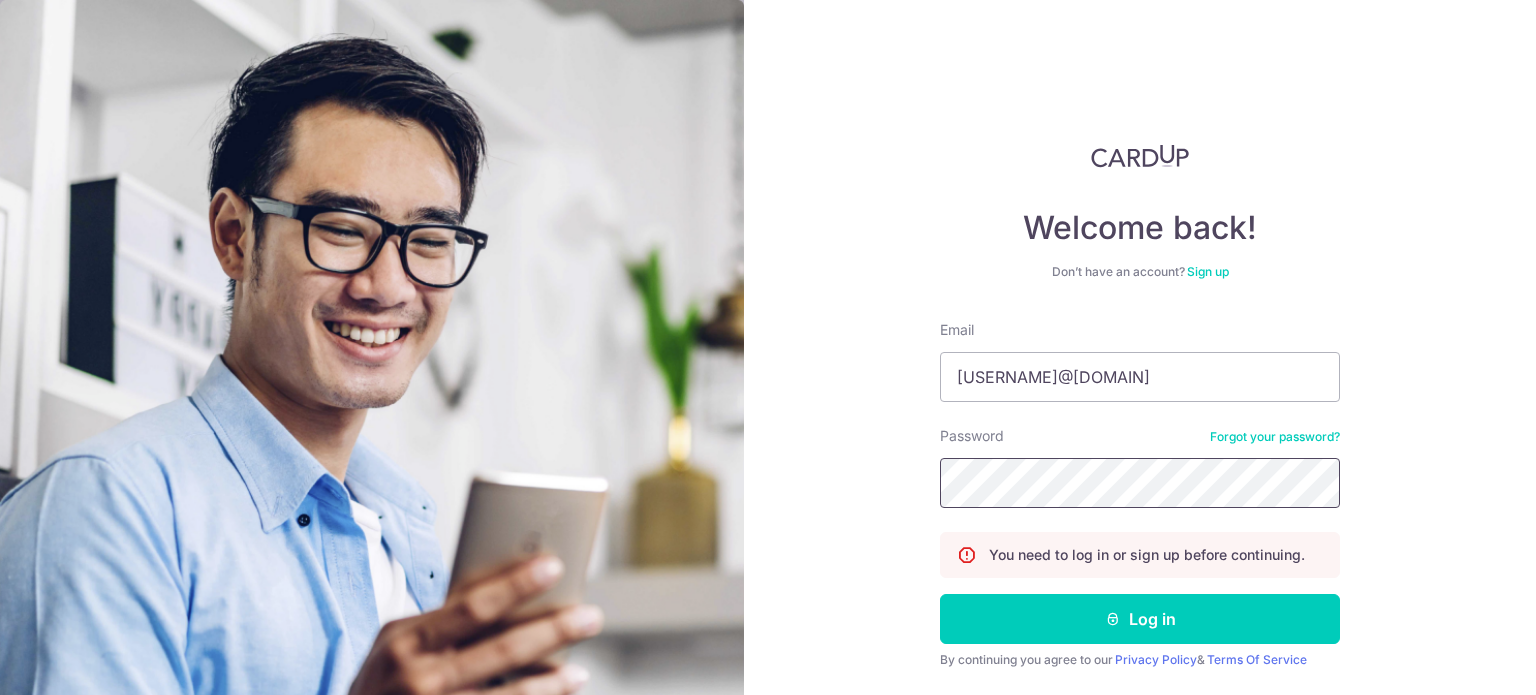 click on "Log in" at bounding box center [1140, 619] 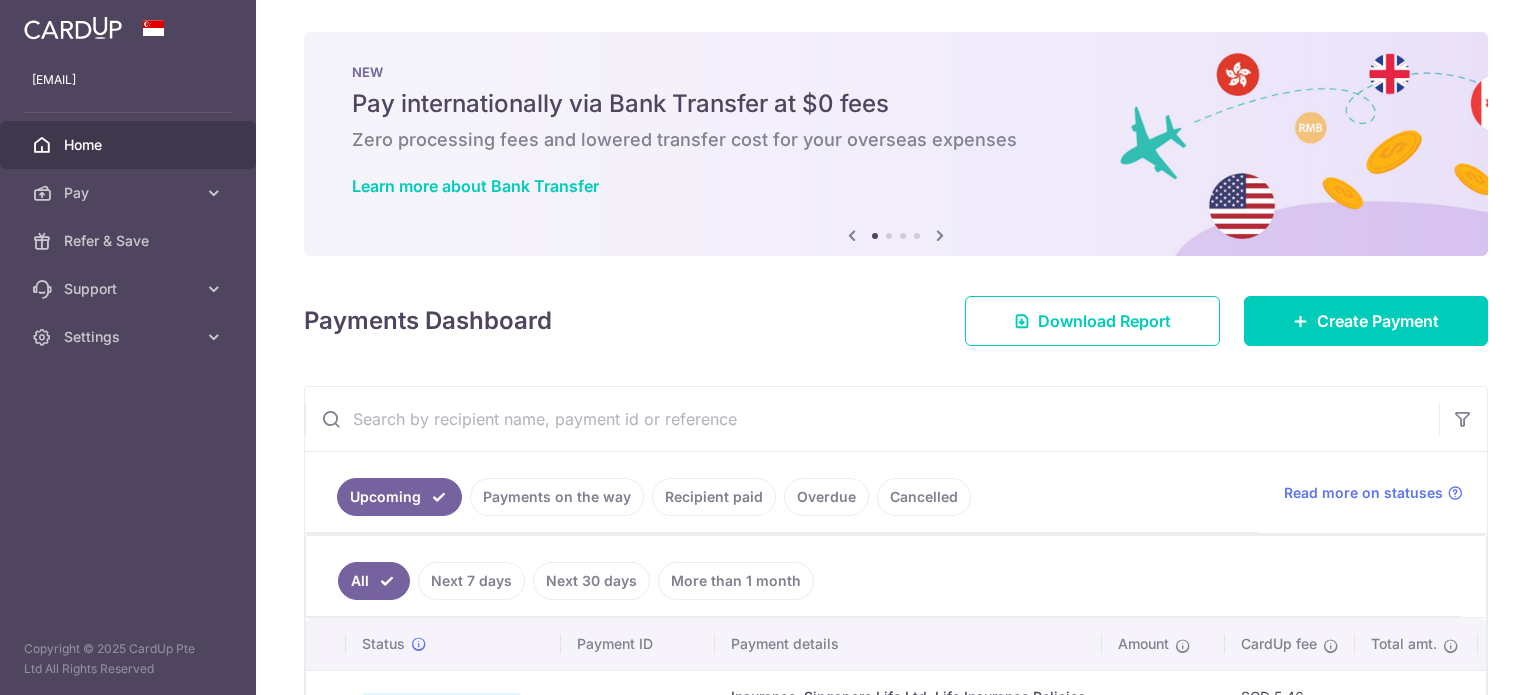 scroll, scrollTop: 0, scrollLeft: 0, axis: both 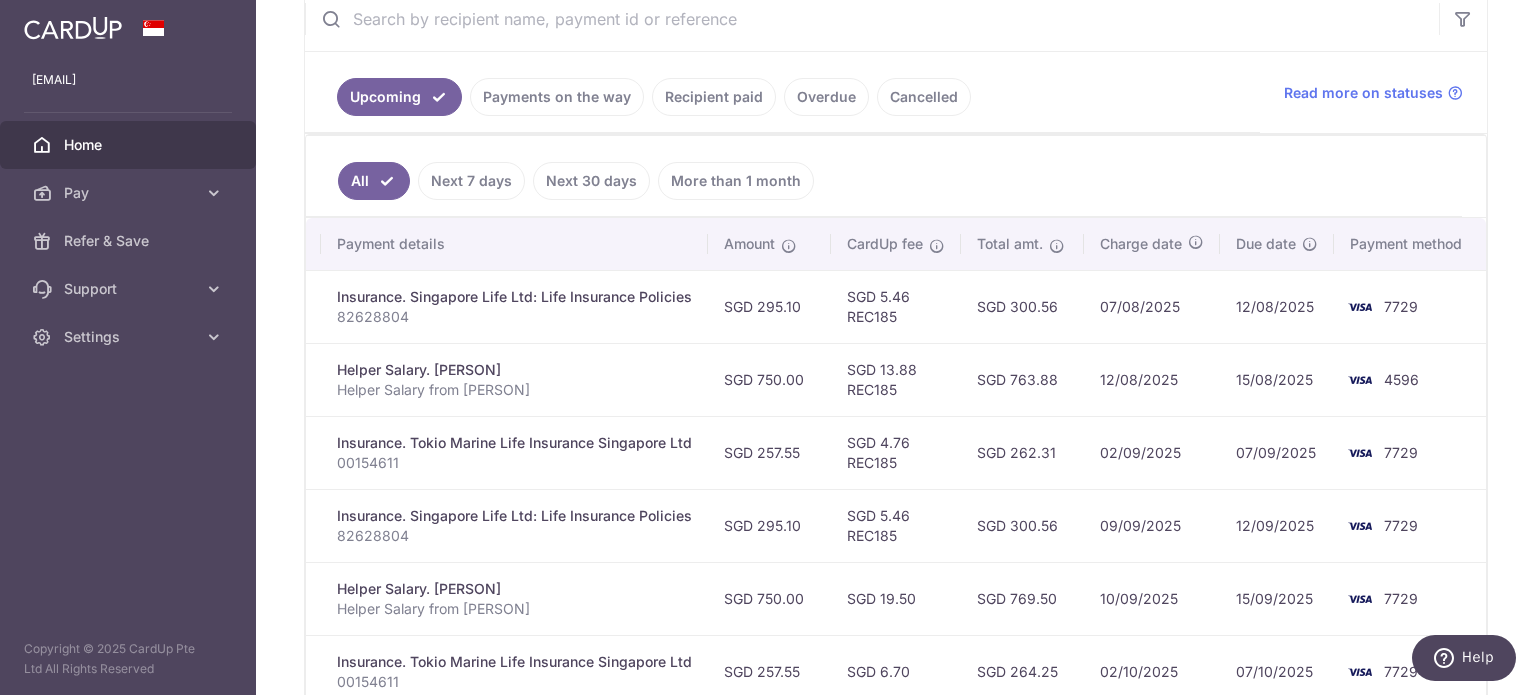 drag, startPoint x: 1038, startPoint y: 358, endPoint x: 1217, endPoint y: 371, distance: 179.47145 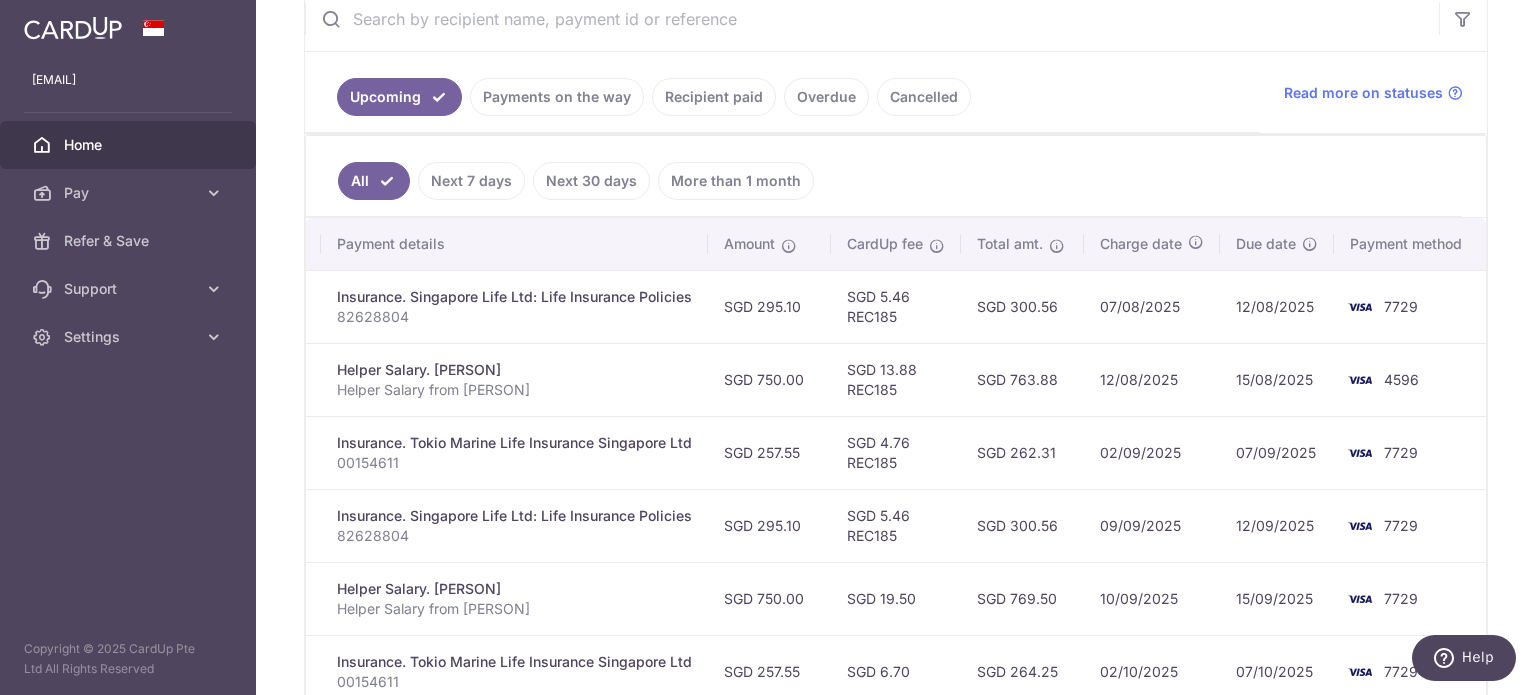 click on "SGD 300.56" at bounding box center (1022, 306) 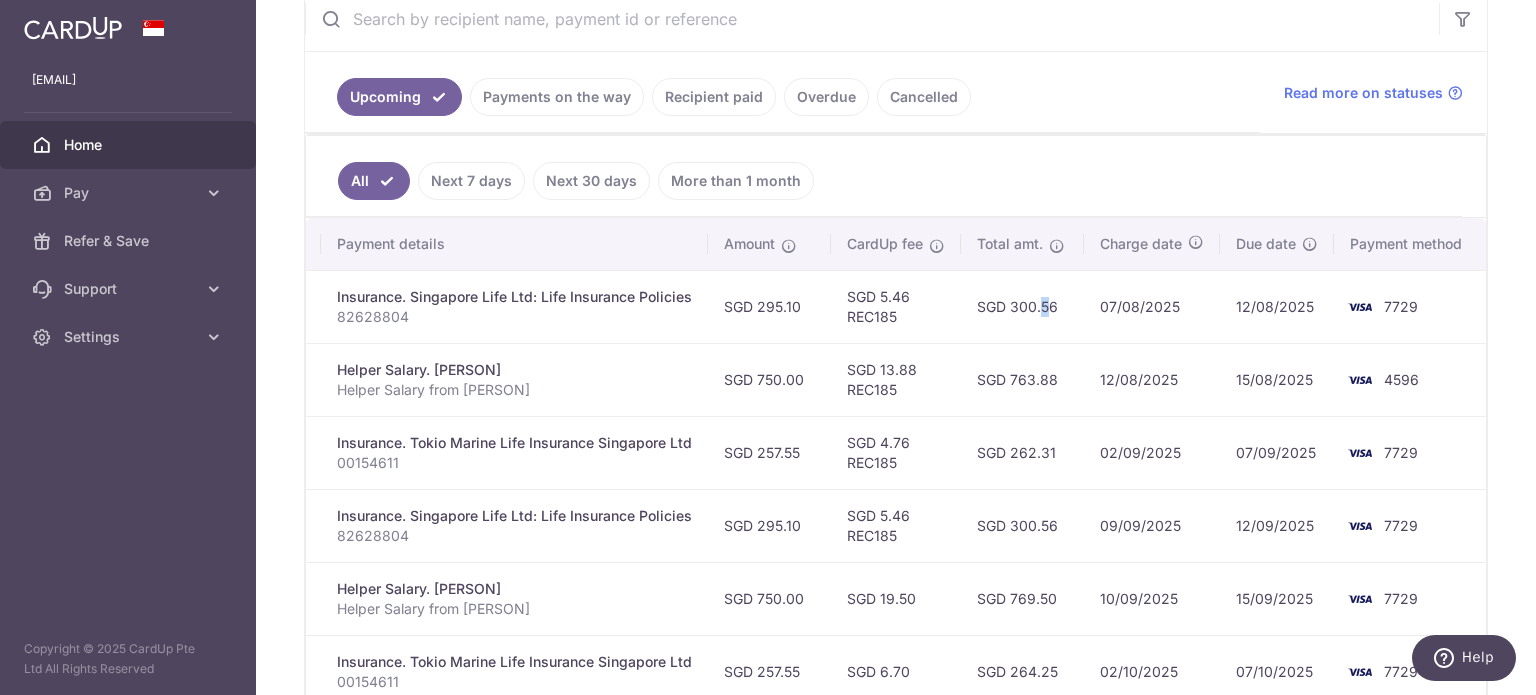 click on "SGD 300.56" at bounding box center (1022, 306) 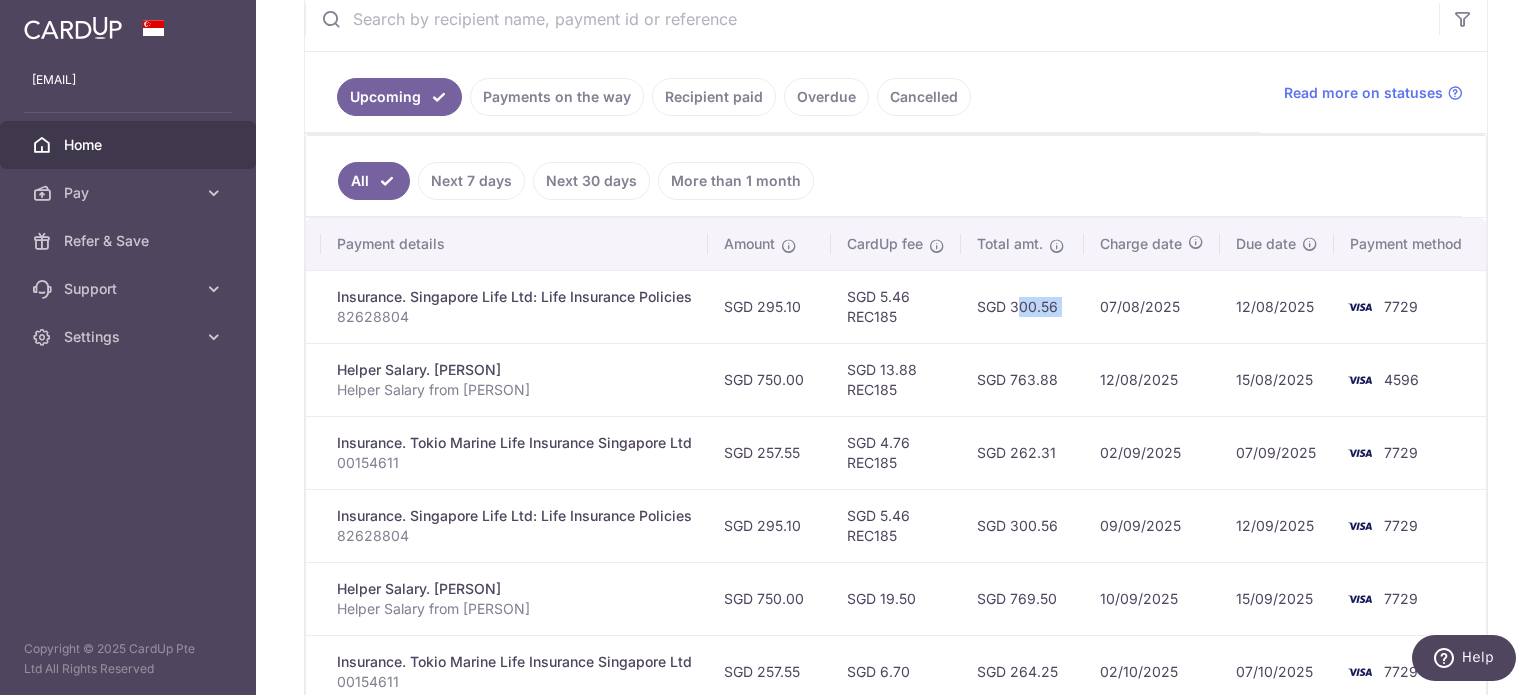 click on "SGD 300.56" at bounding box center (1022, 306) 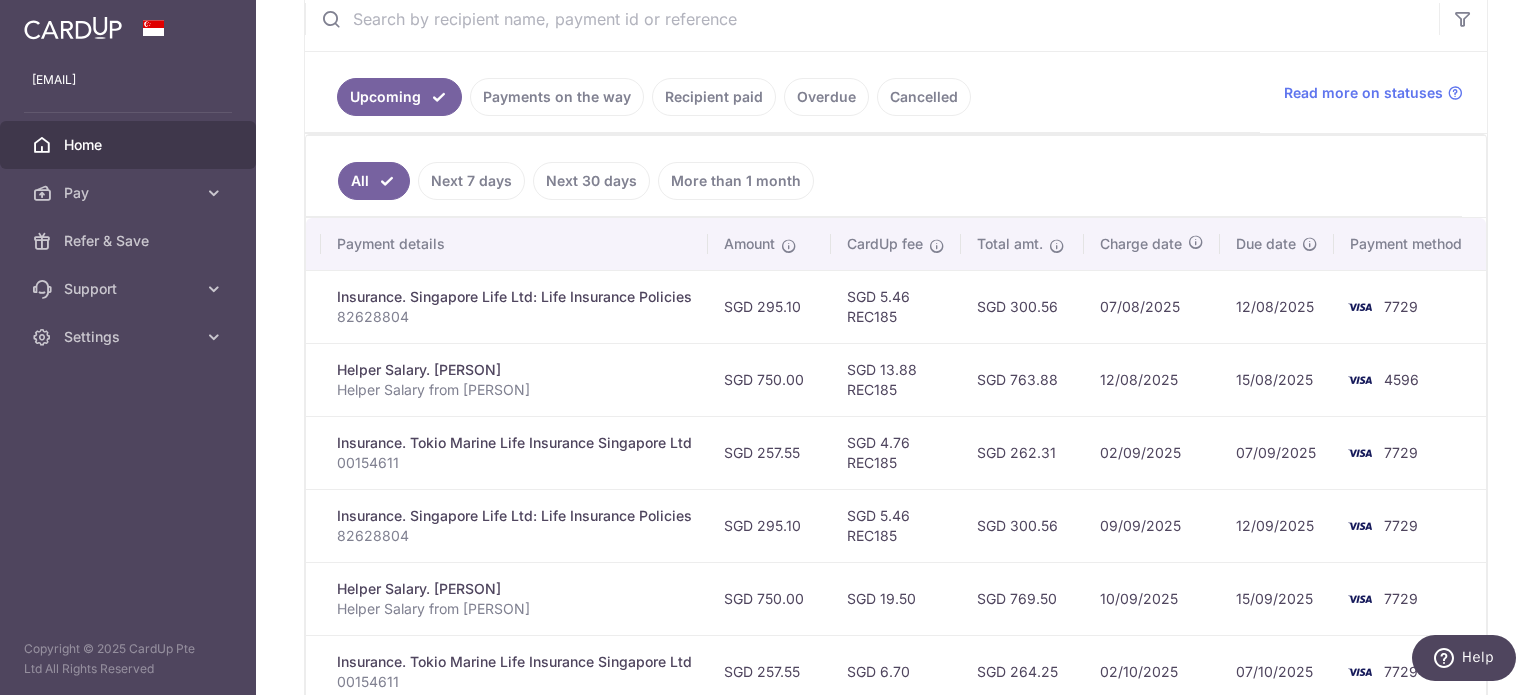 click on "SGD 5.46
REC185" at bounding box center (896, 306) 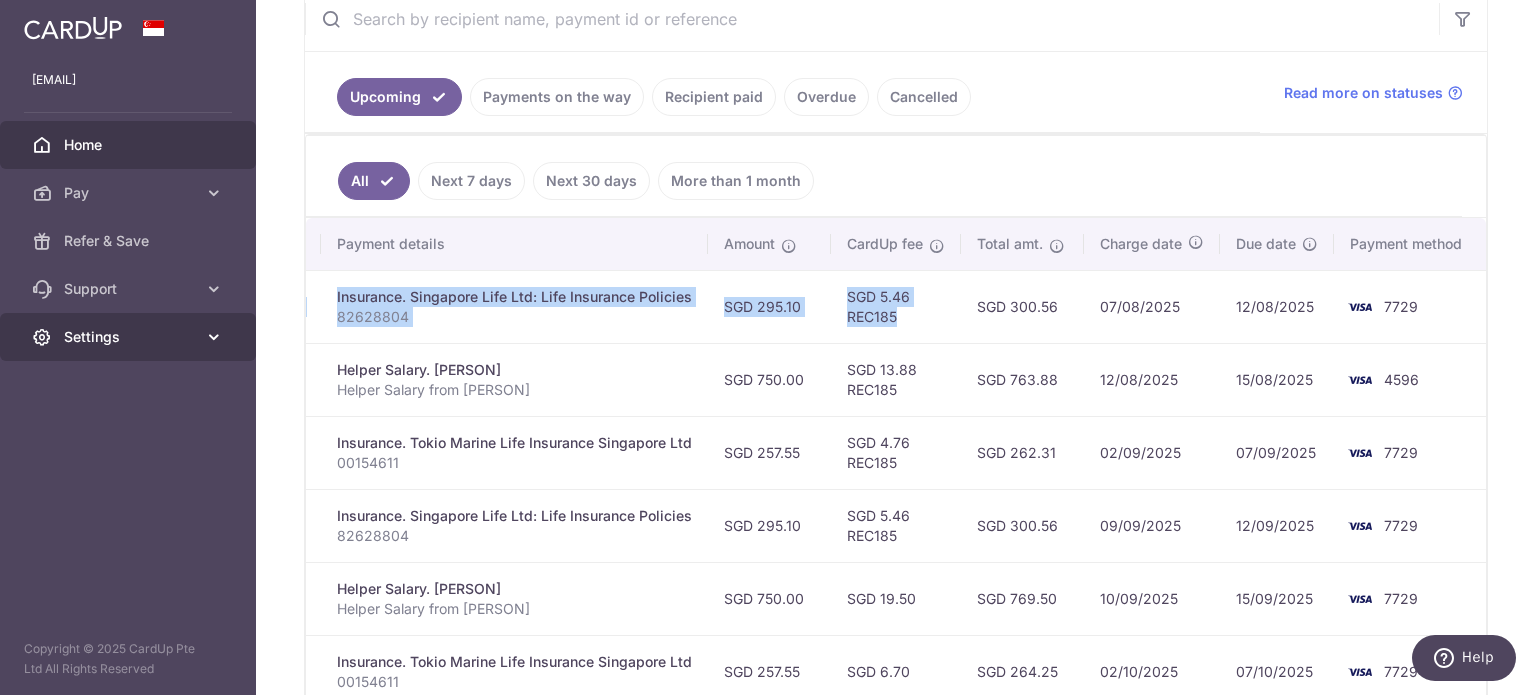 scroll, scrollTop: 0, scrollLeft: 0, axis: both 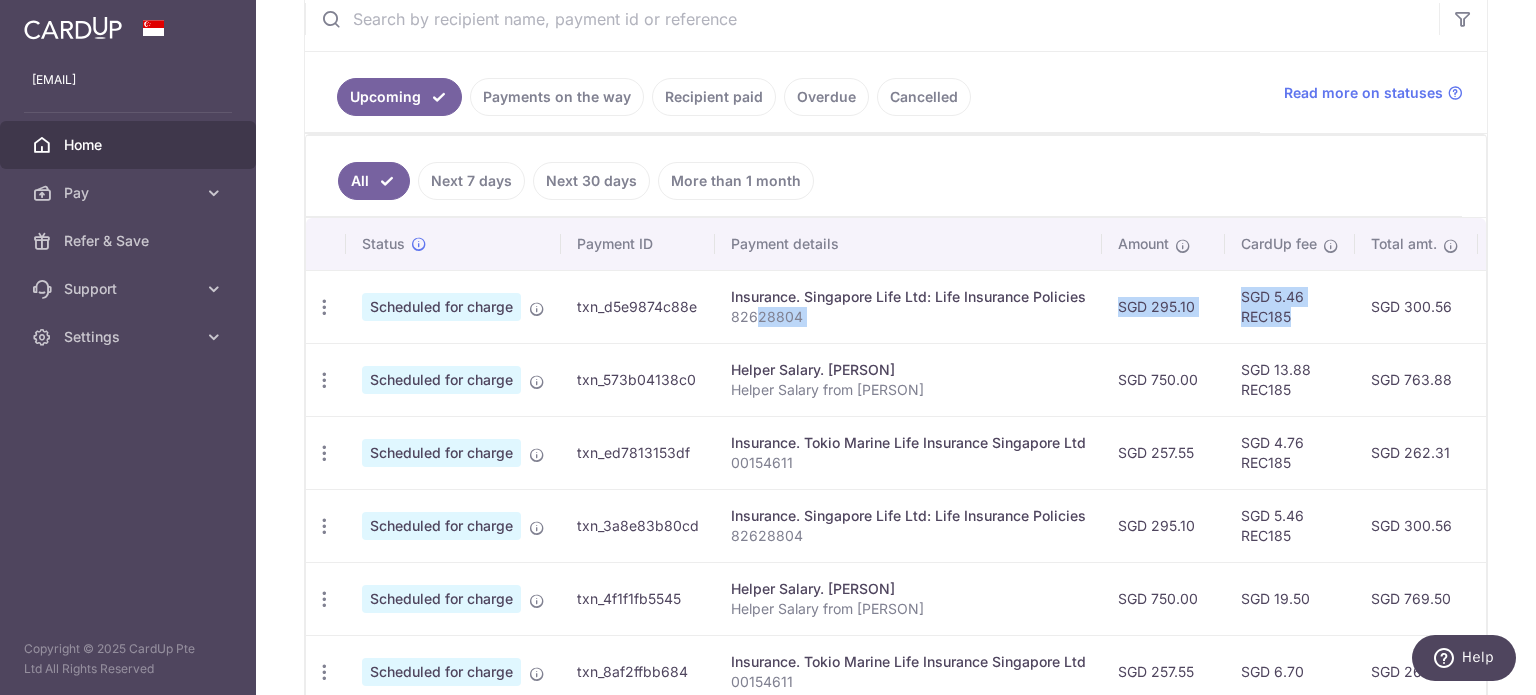 drag, startPoint x: 893, startPoint y: 310, endPoint x: 760, endPoint y: 323, distance: 133.63383 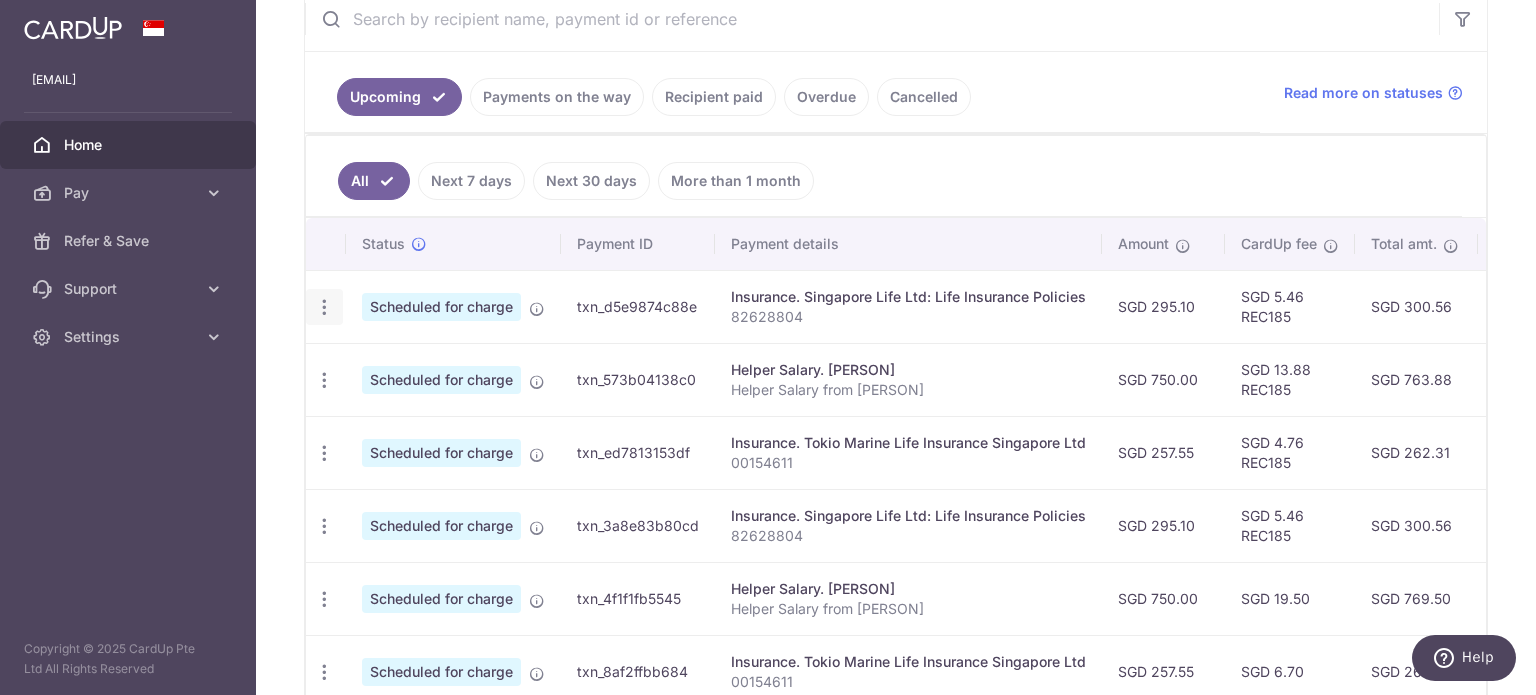 click at bounding box center [324, 307] 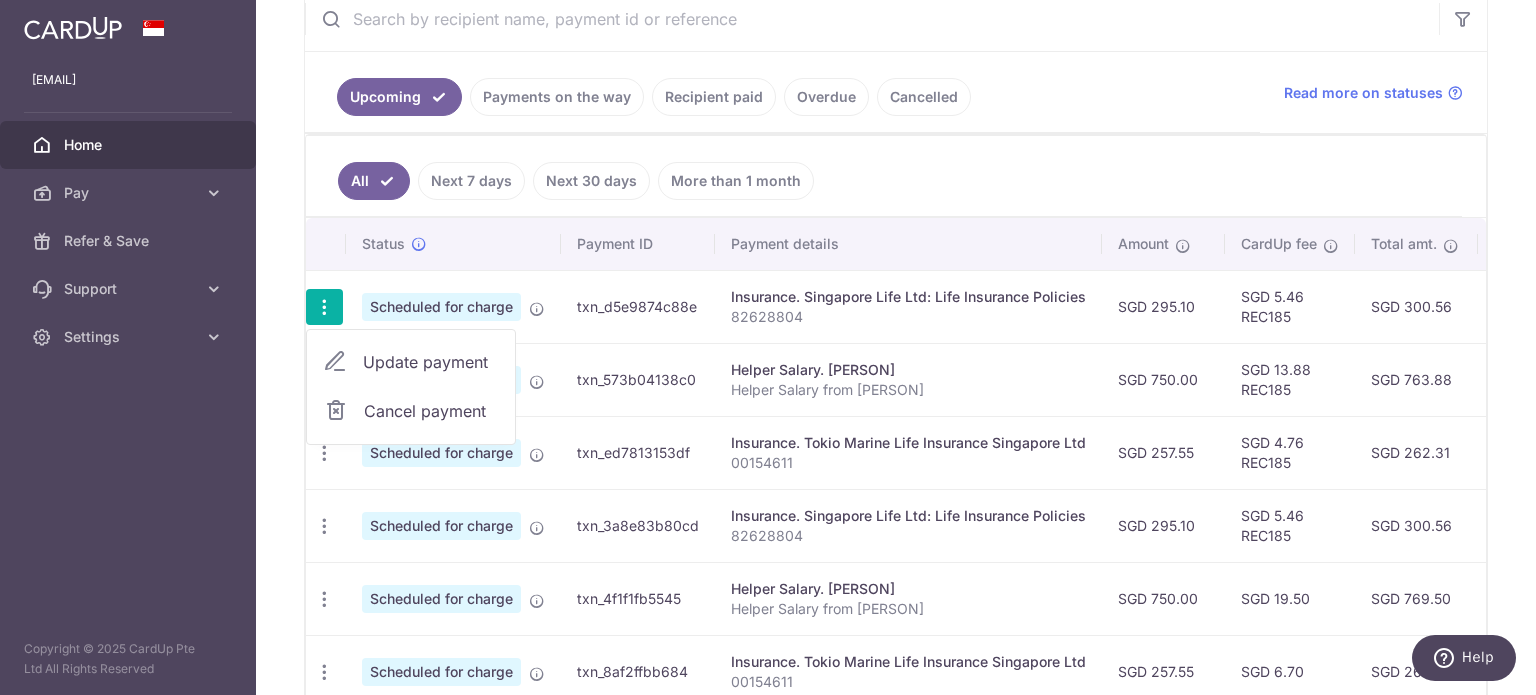 click on "Update payment" at bounding box center [431, 362] 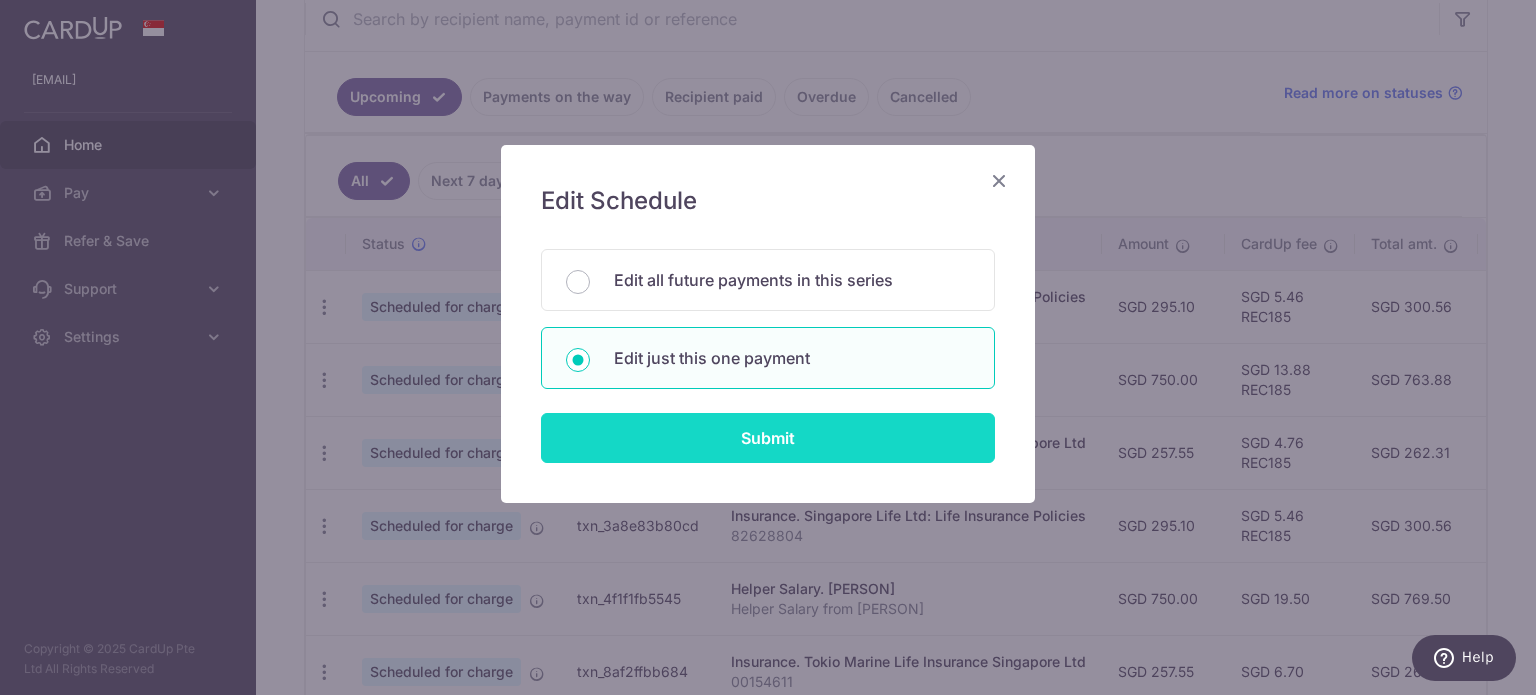 click on "Submit" at bounding box center (768, 438) 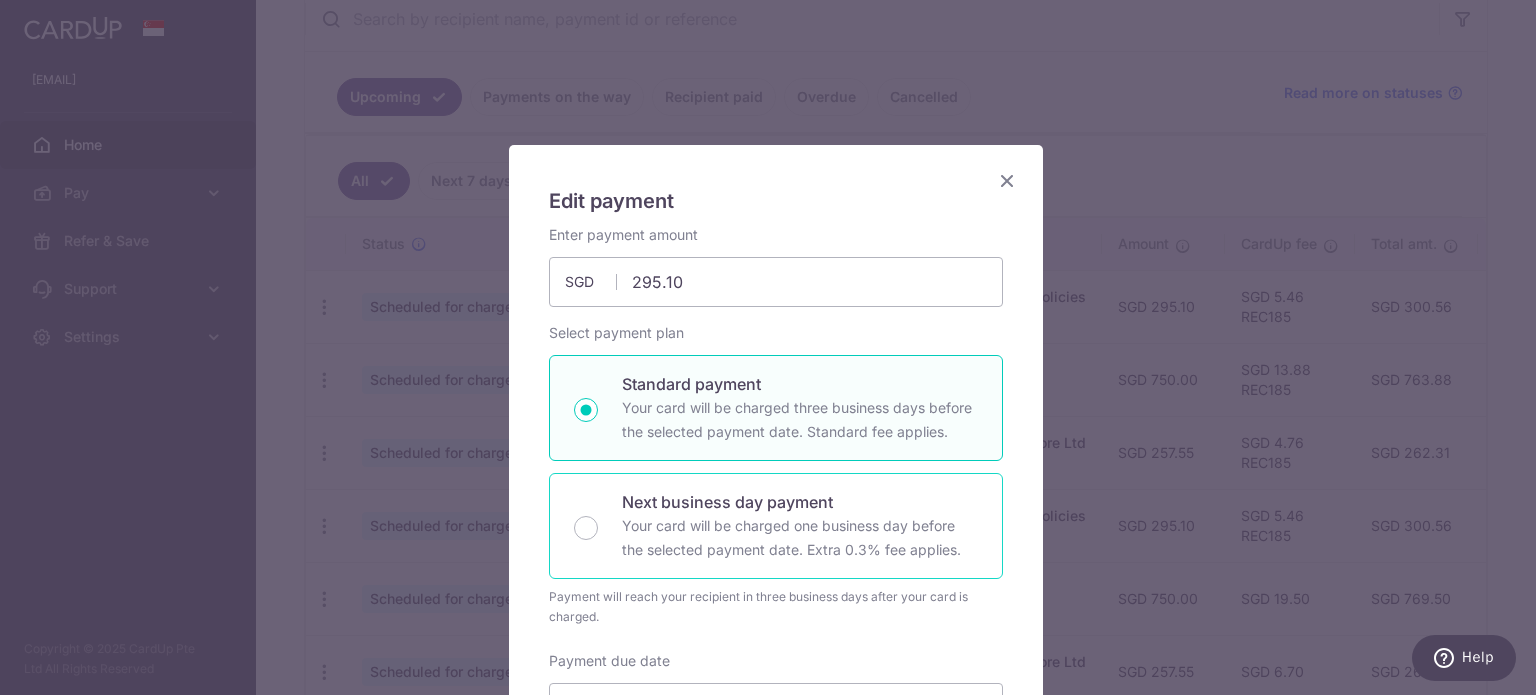 type on "REC185" 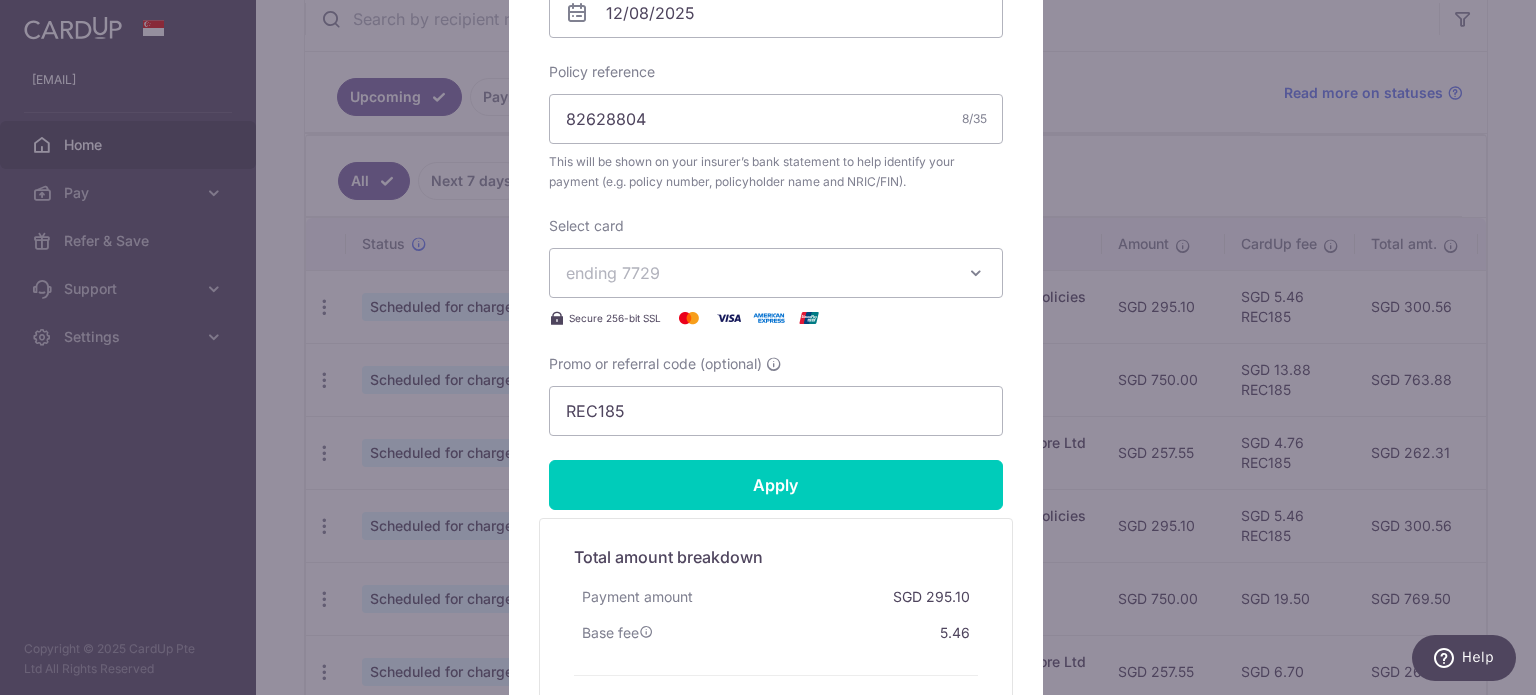 scroll, scrollTop: 700, scrollLeft: 0, axis: vertical 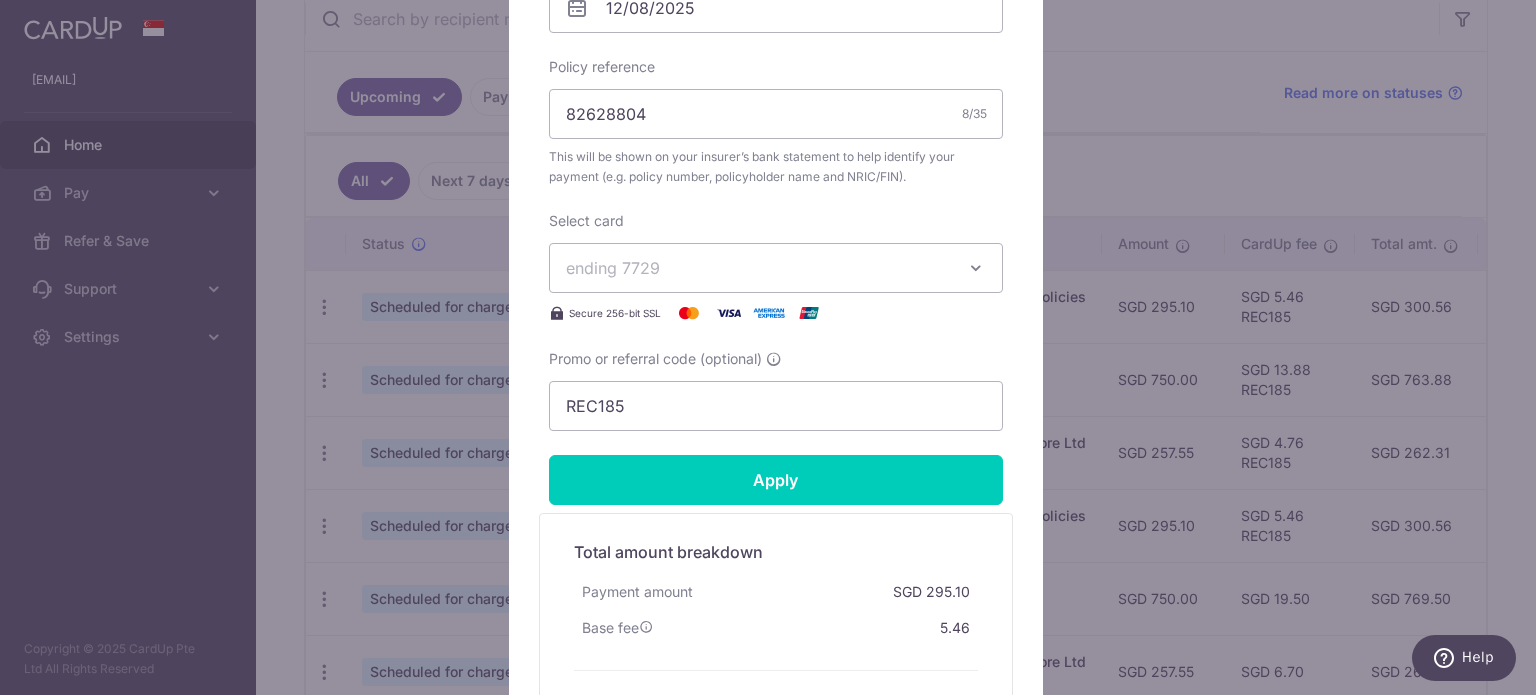 click on "ending 7729" at bounding box center [758, 268] 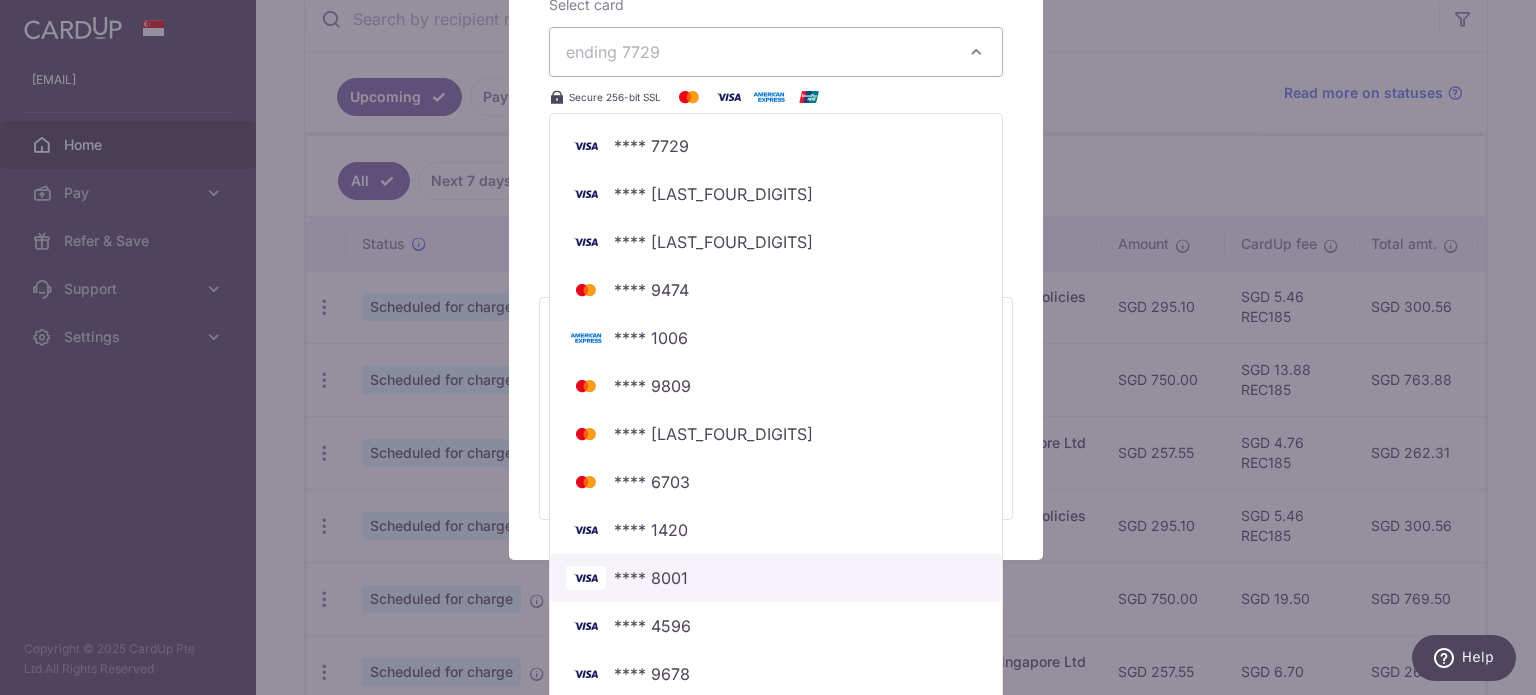 scroll, scrollTop: 926, scrollLeft: 0, axis: vertical 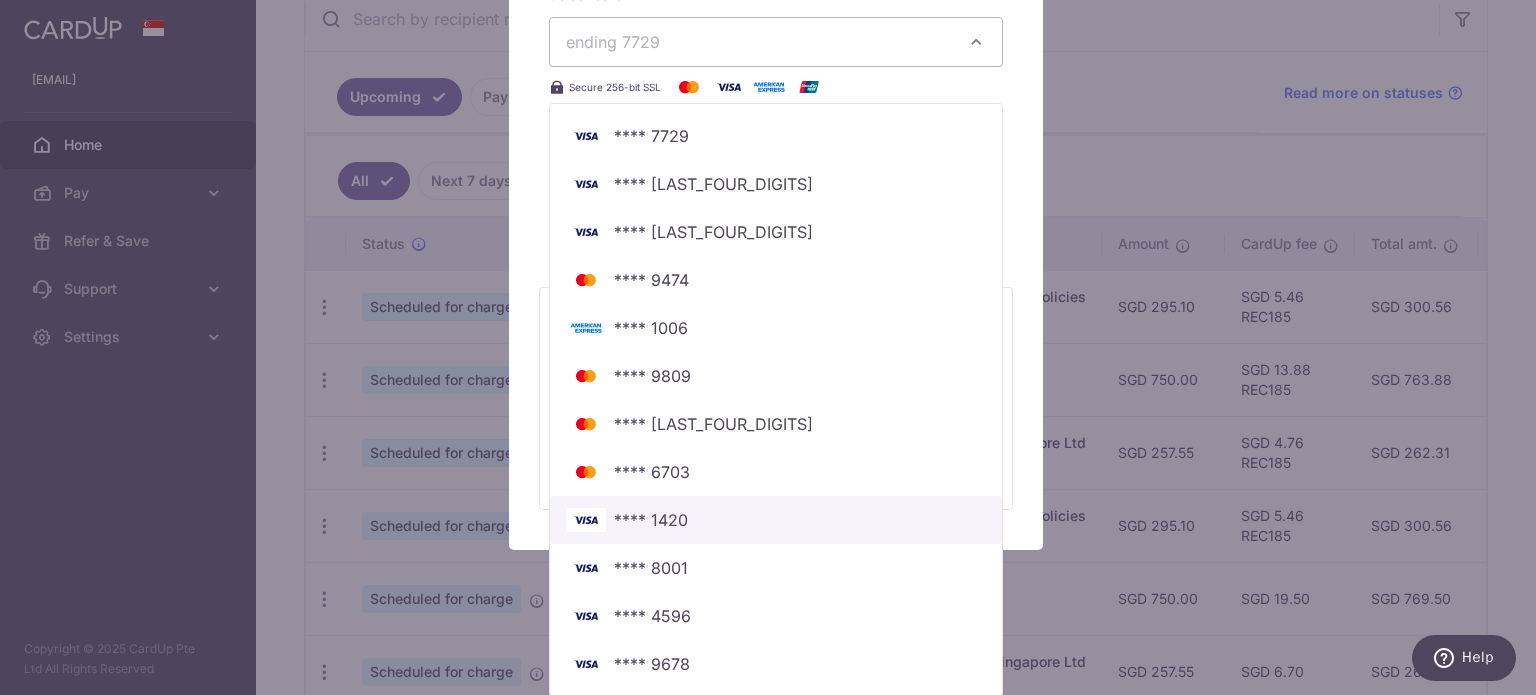 click on "**** 1420" at bounding box center (651, 520) 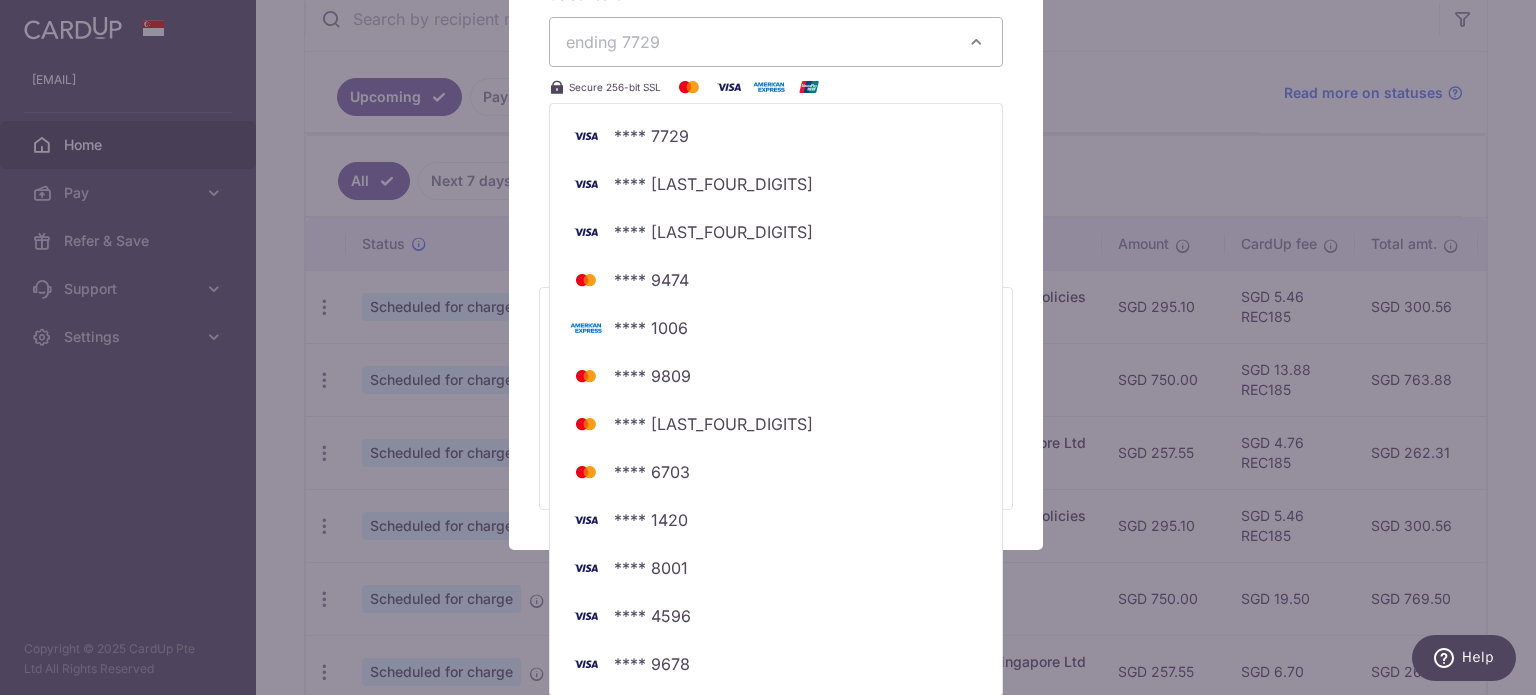 scroll, scrollTop: 923, scrollLeft: 0, axis: vertical 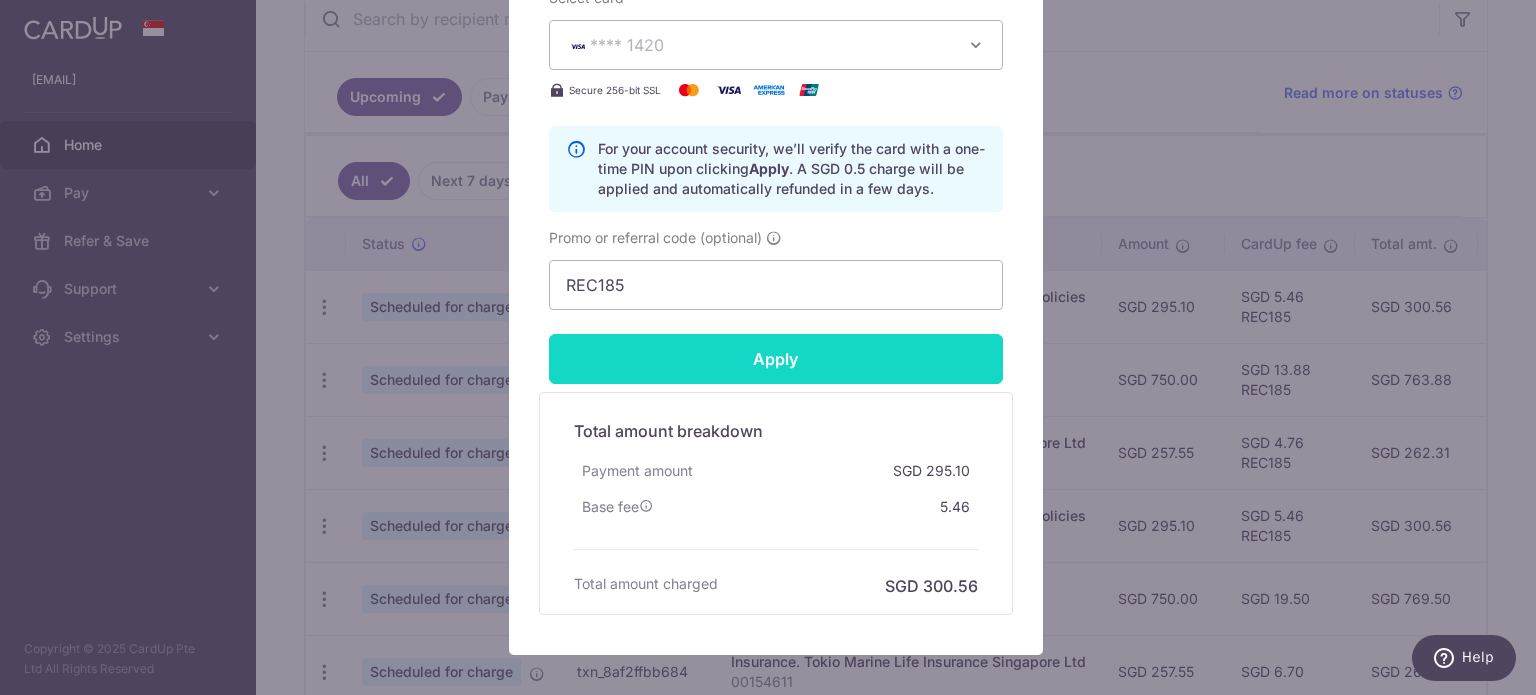 click on "Apply" at bounding box center [776, 359] 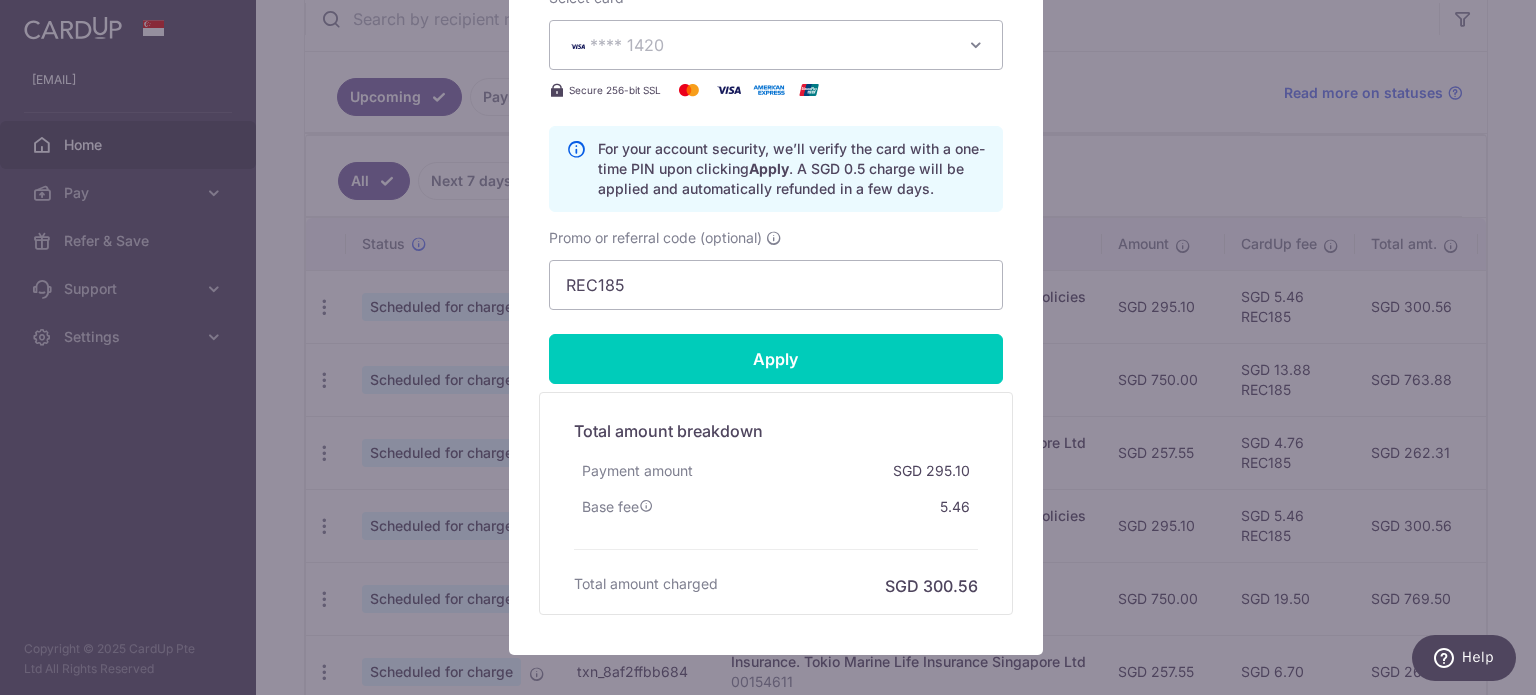 type on "Successfully Applied" 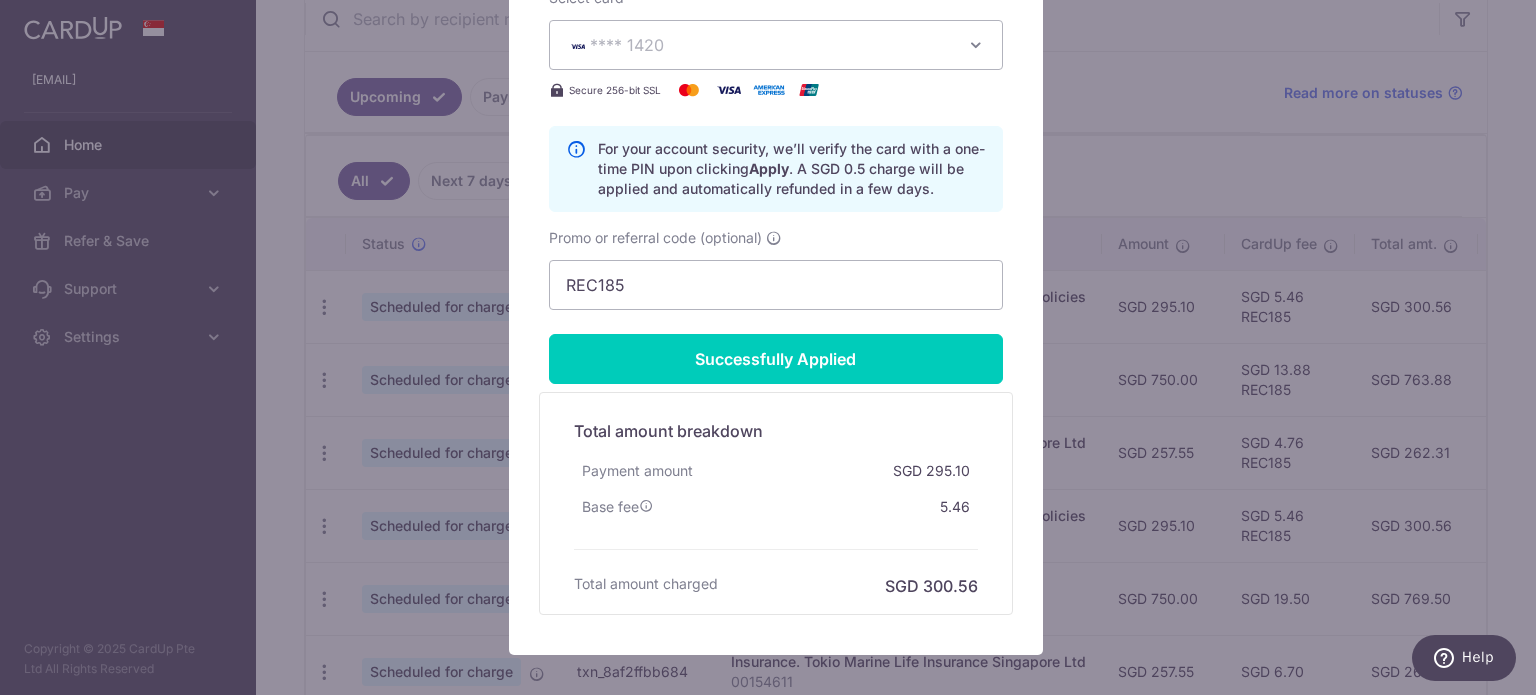 scroll, scrollTop: 992, scrollLeft: 0, axis: vertical 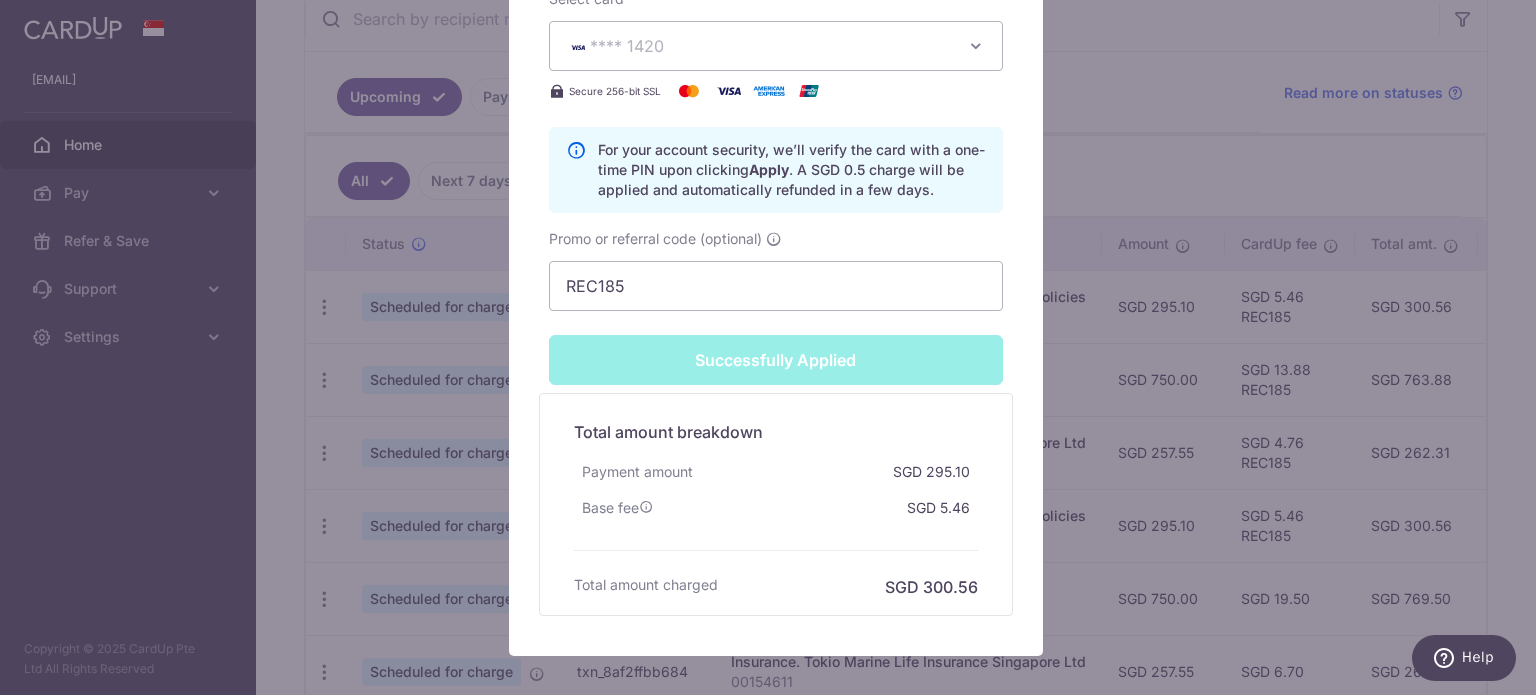 click on "Edit payment
By clicking apply,  you will make changes to all   payments to  Singapore Life Ltd: Life Insurance Policies  scheduled from
.
By clicking below, you confirm you are editing this payment to  Singapore Life Ltd: Life Insurance Policies  on
[DATE] .
Your payment is updated successfully
SGD" at bounding box center (768, 347) 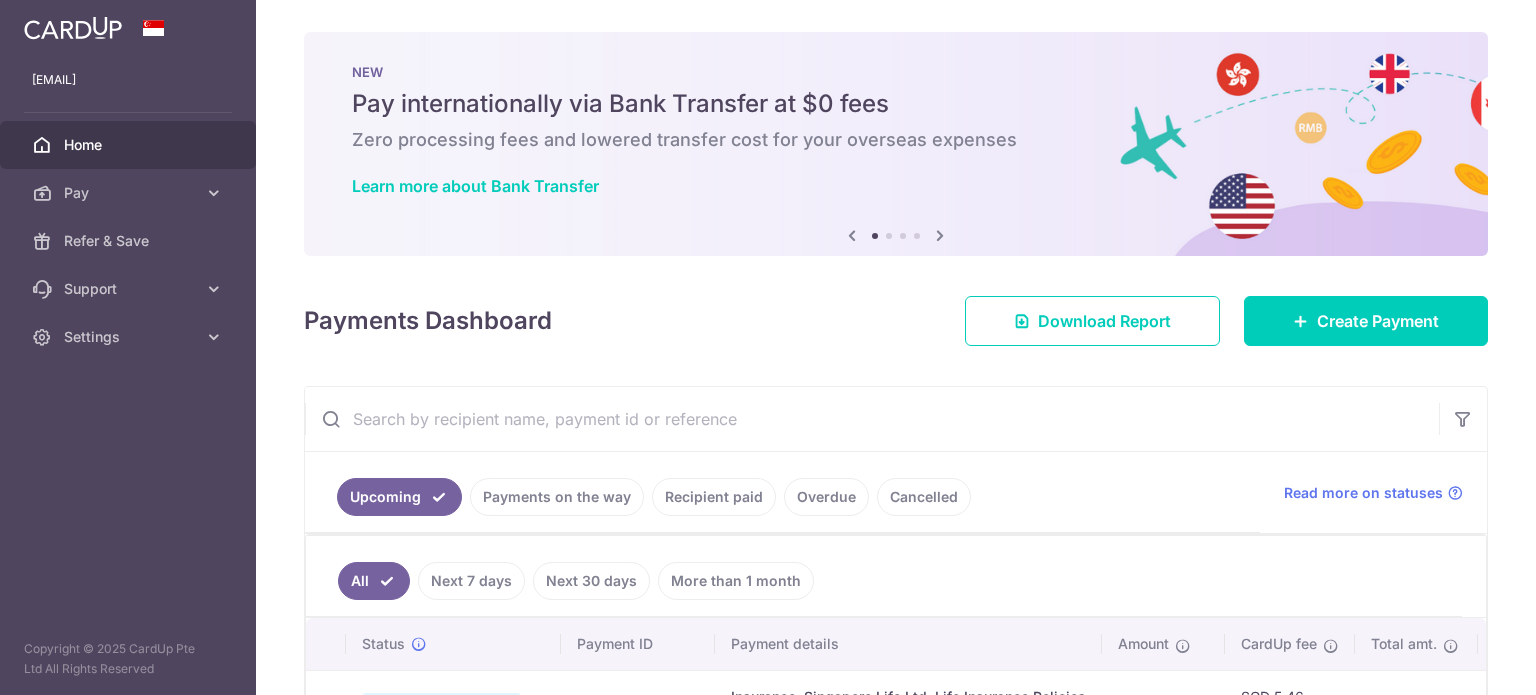 scroll, scrollTop: 0, scrollLeft: 0, axis: both 